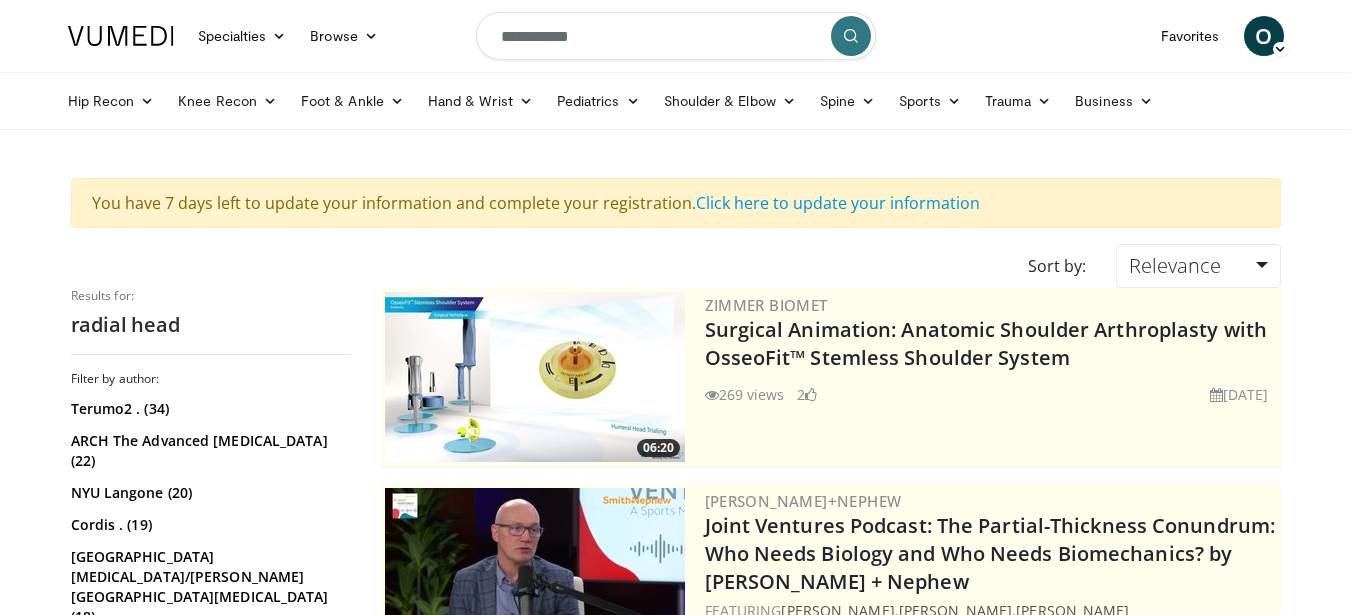 scroll, scrollTop: 0, scrollLeft: 0, axis: both 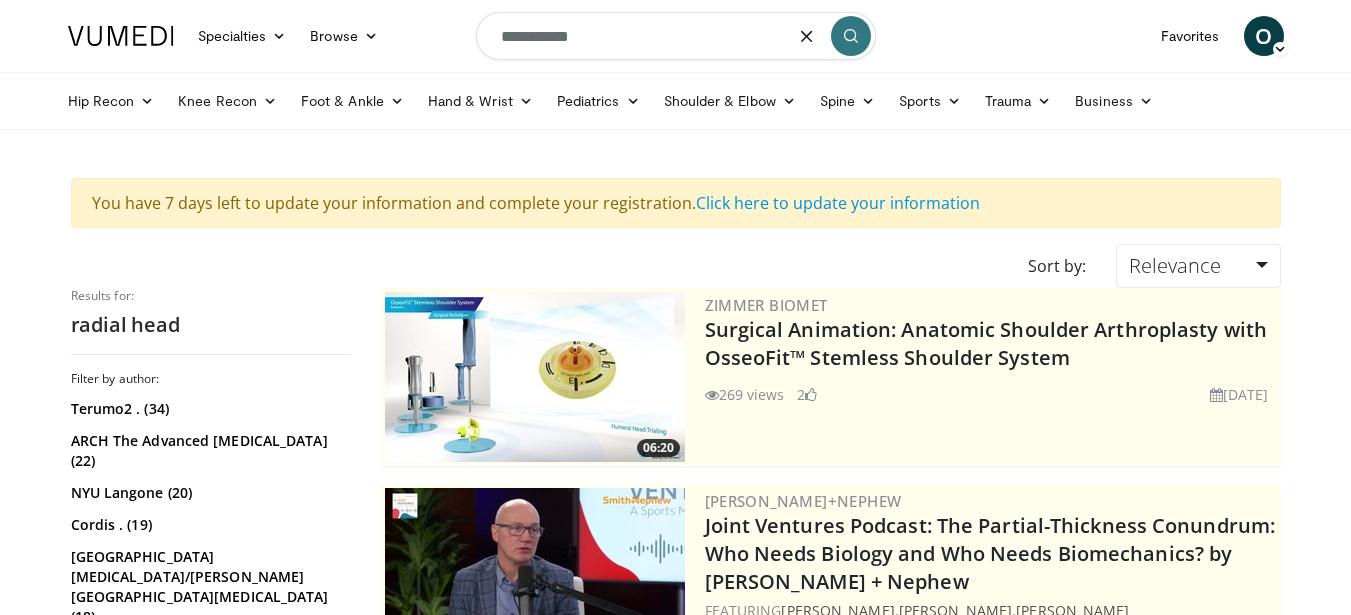 drag, startPoint x: 655, startPoint y: 33, endPoint x: 304, endPoint y: -43, distance: 359.13367 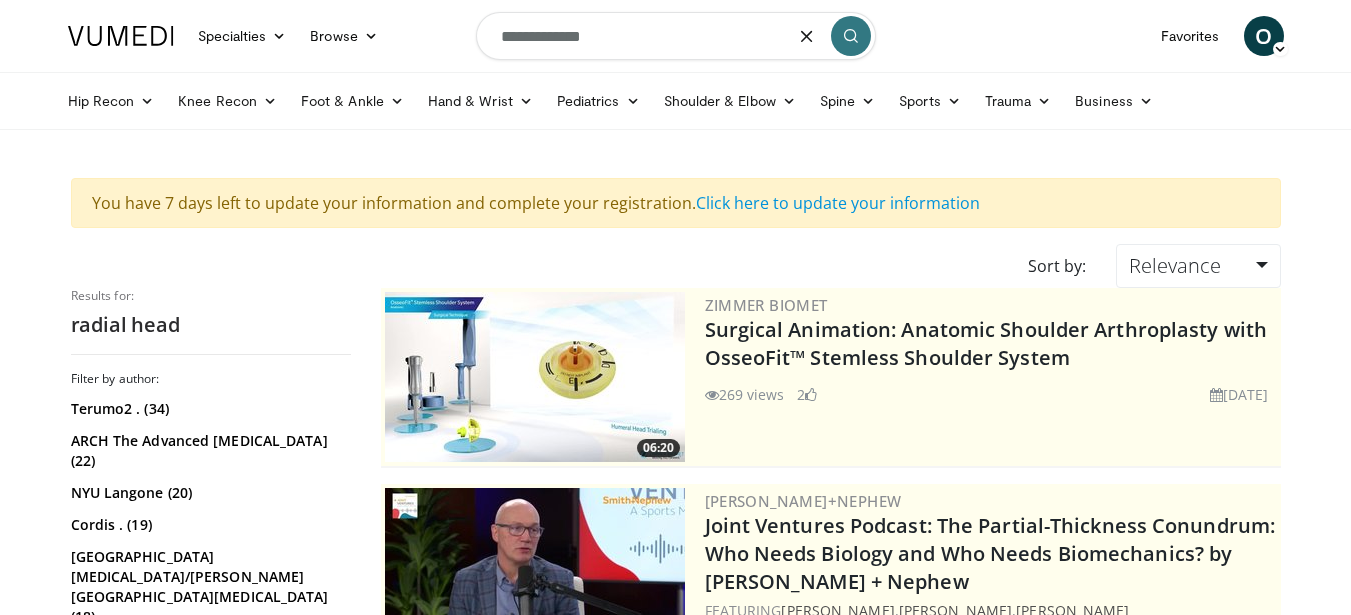 type on "**********" 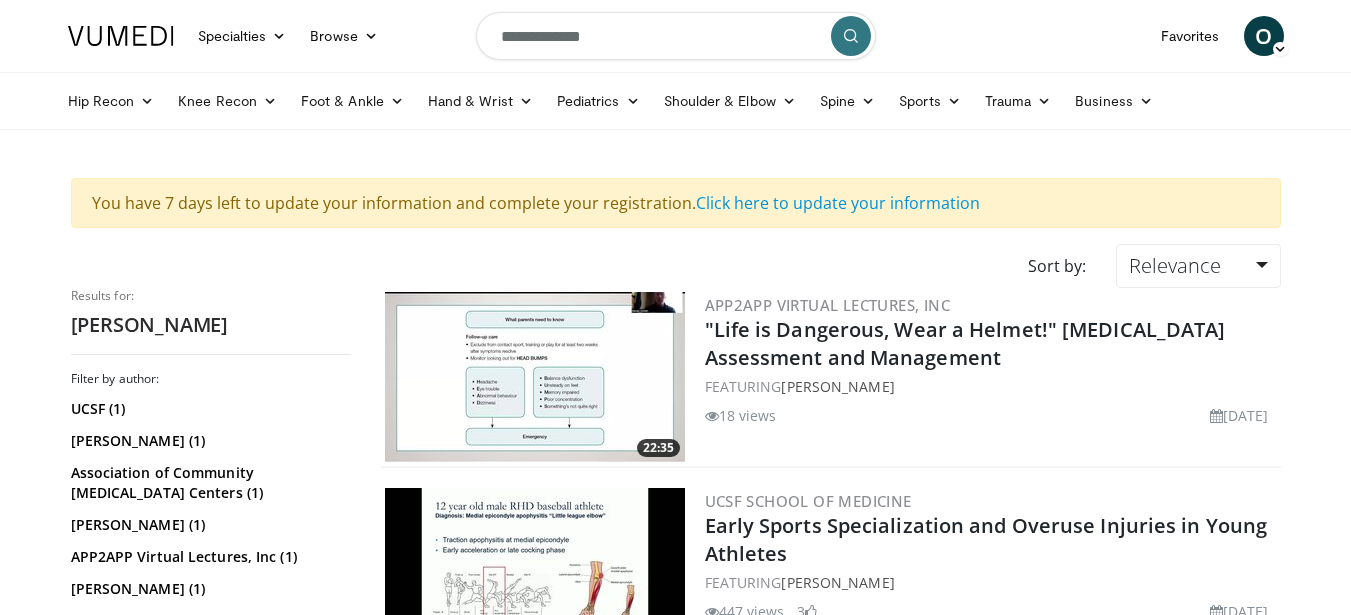 scroll, scrollTop: 0, scrollLeft: 0, axis: both 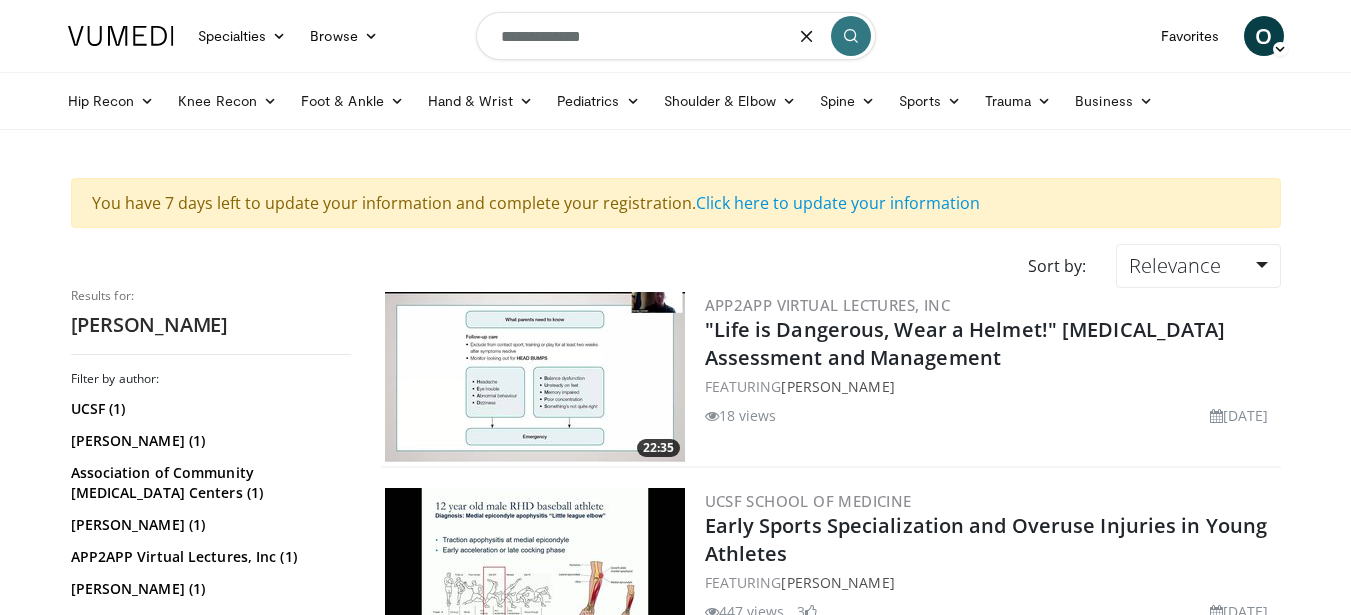 drag, startPoint x: 604, startPoint y: 45, endPoint x: 556, endPoint y: 38, distance: 48.507732 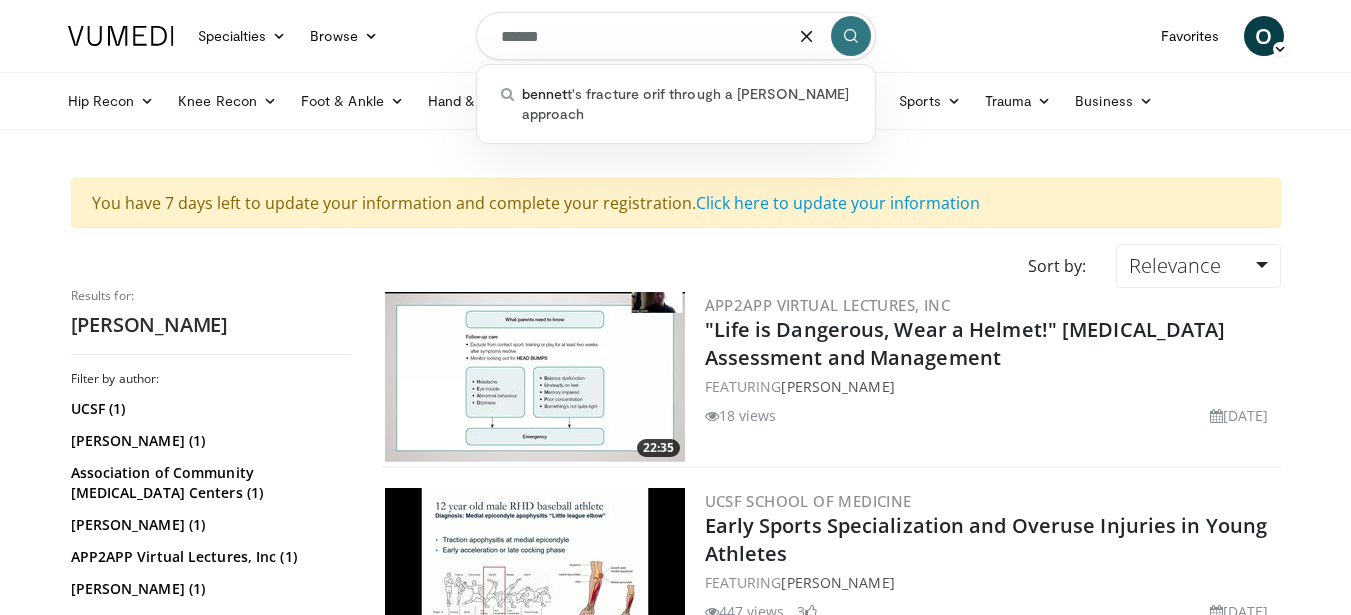 type on "******" 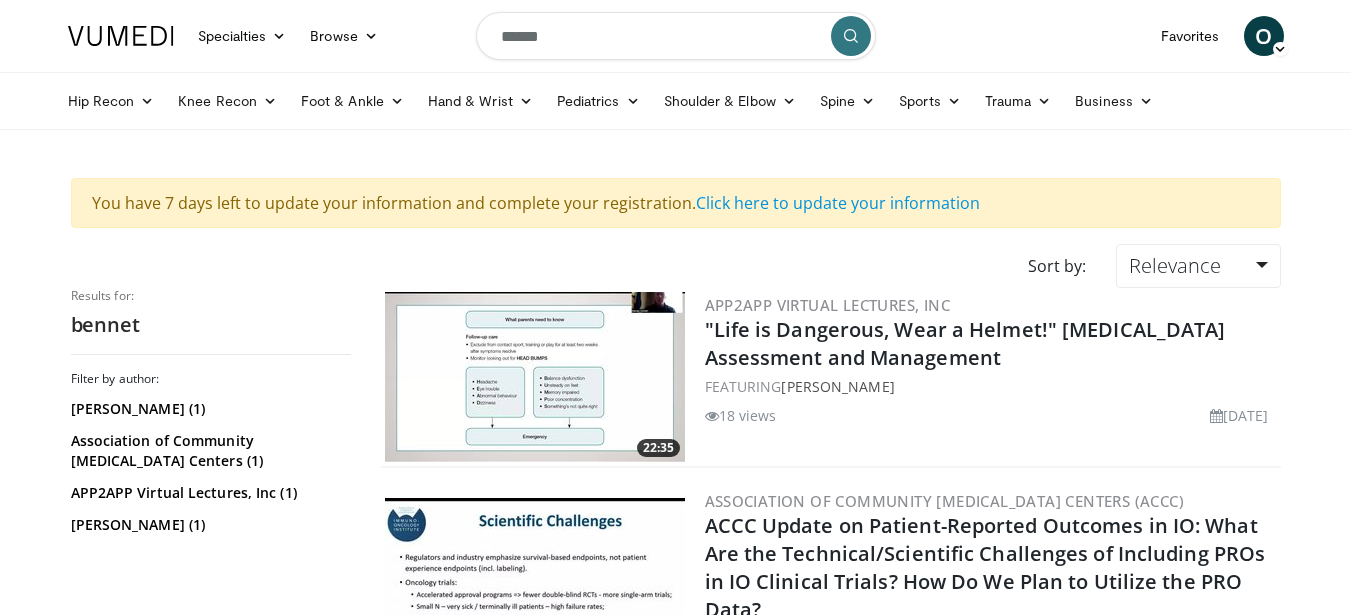 scroll, scrollTop: 0, scrollLeft: 0, axis: both 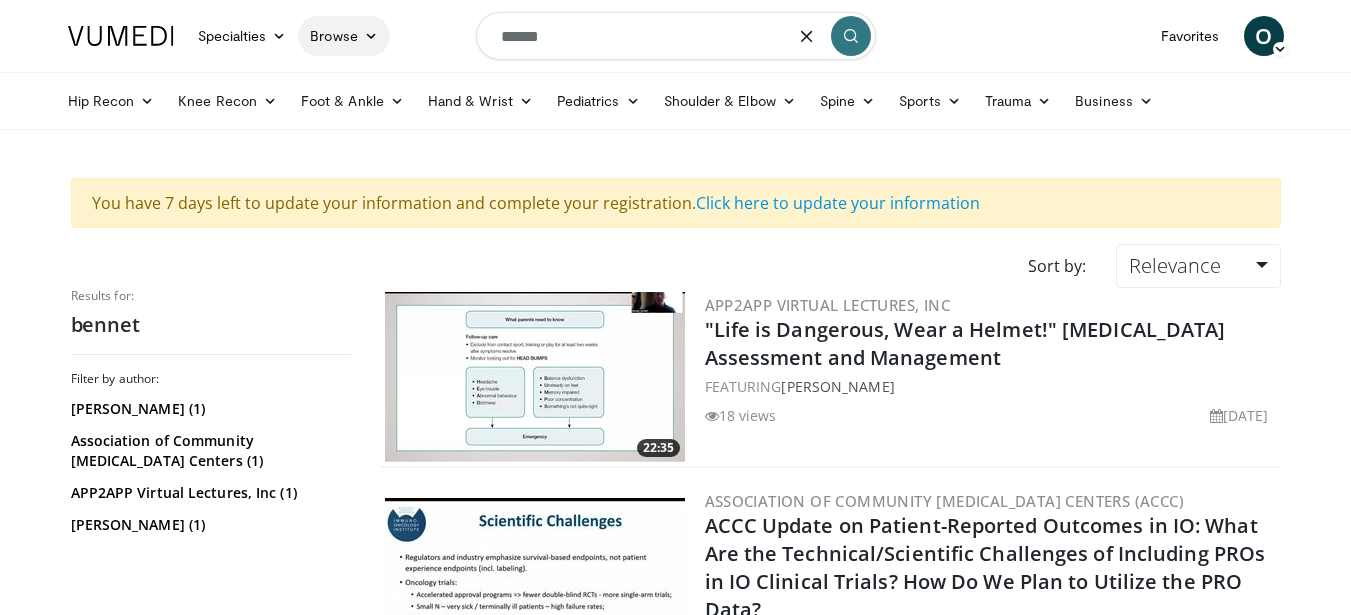 drag, startPoint x: 573, startPoint y: 36, endPoint x: 336, endPoint y: 28, distance: 237.13498 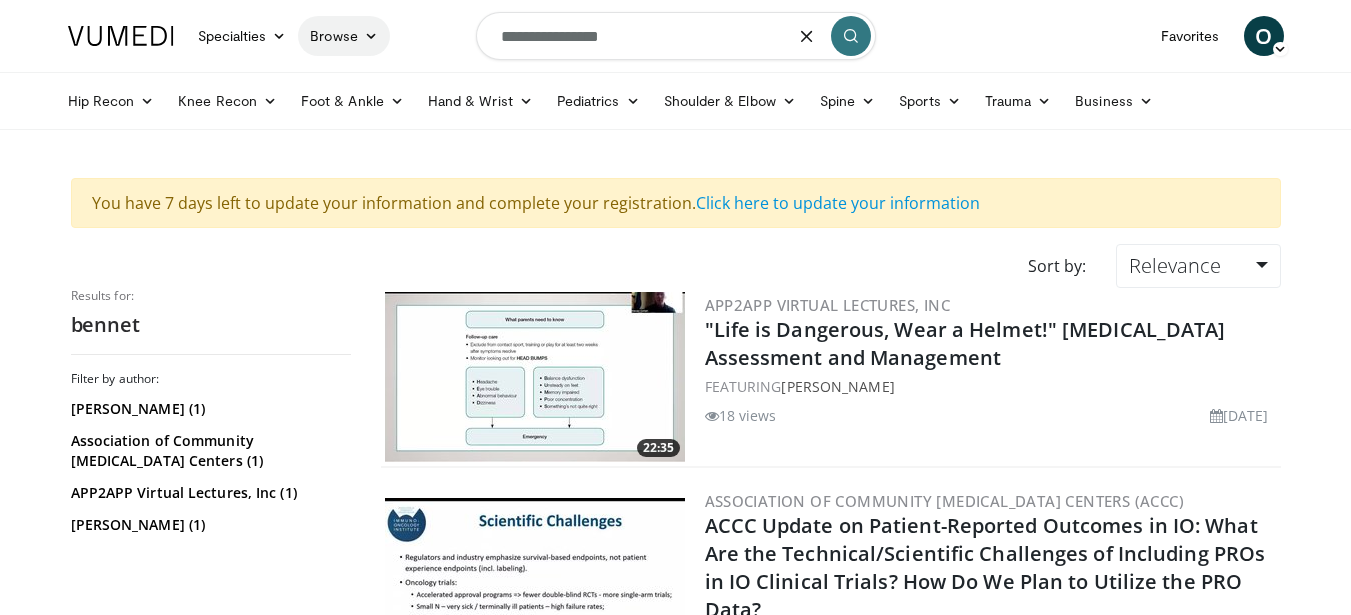 type on "**********" 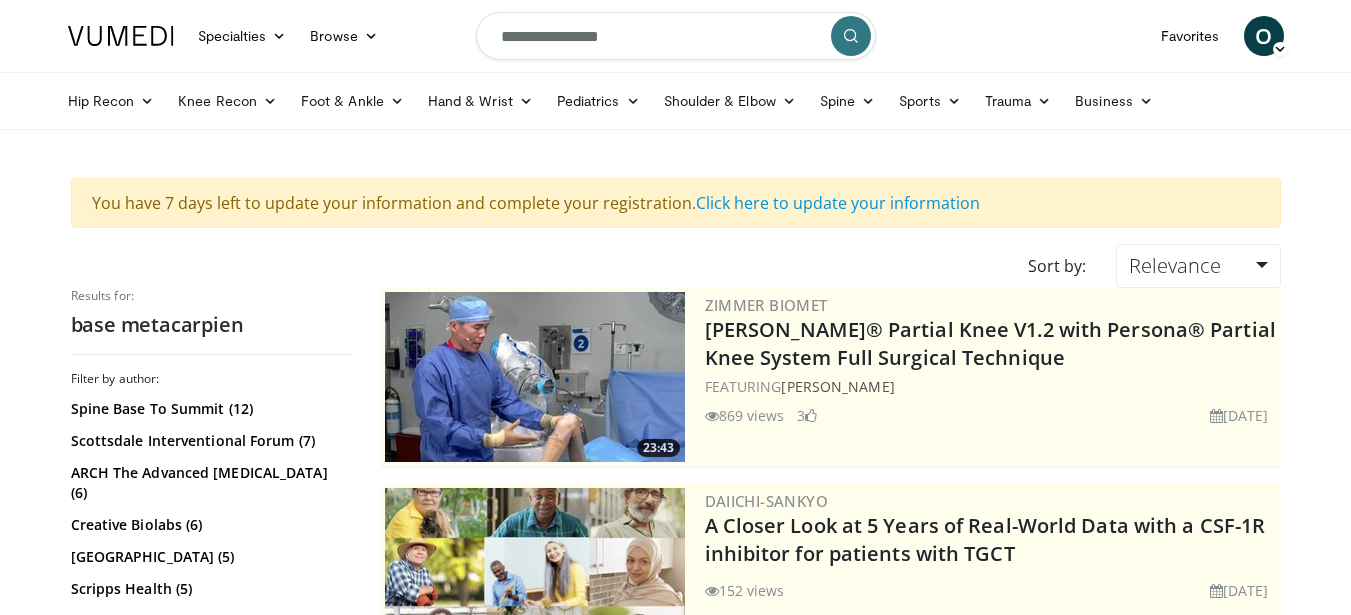 scroll, scrollTop: 0, scrollLeft: 0, axis: both 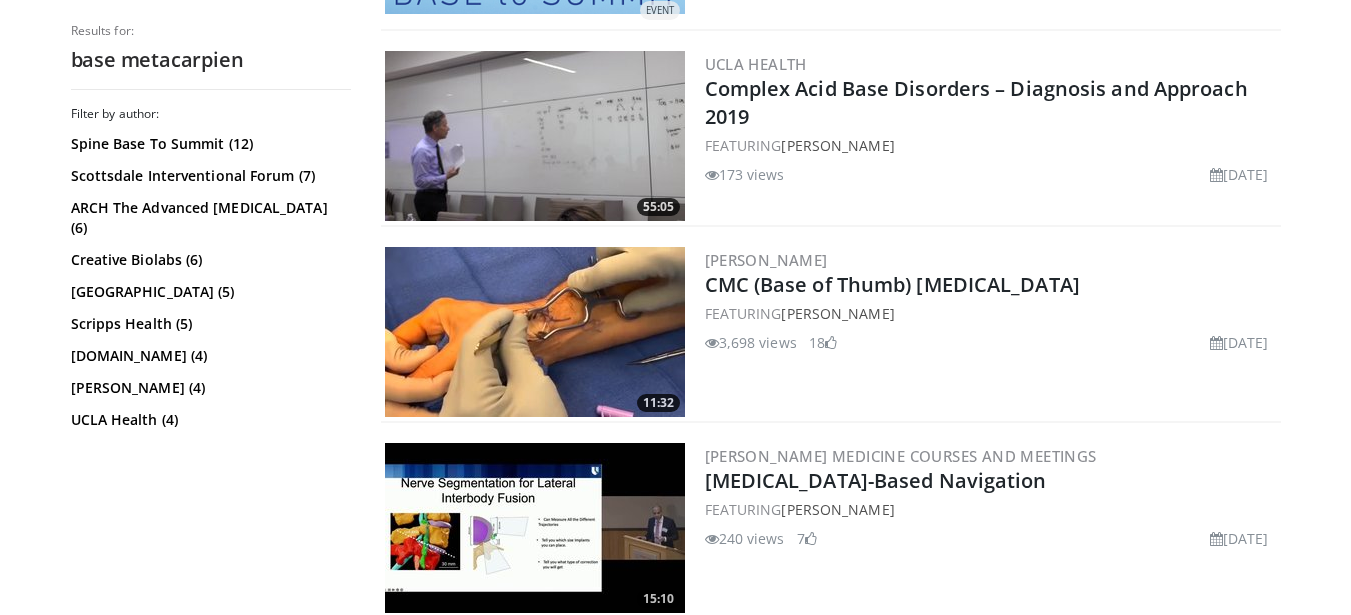 click at bounding box center [535, 332] 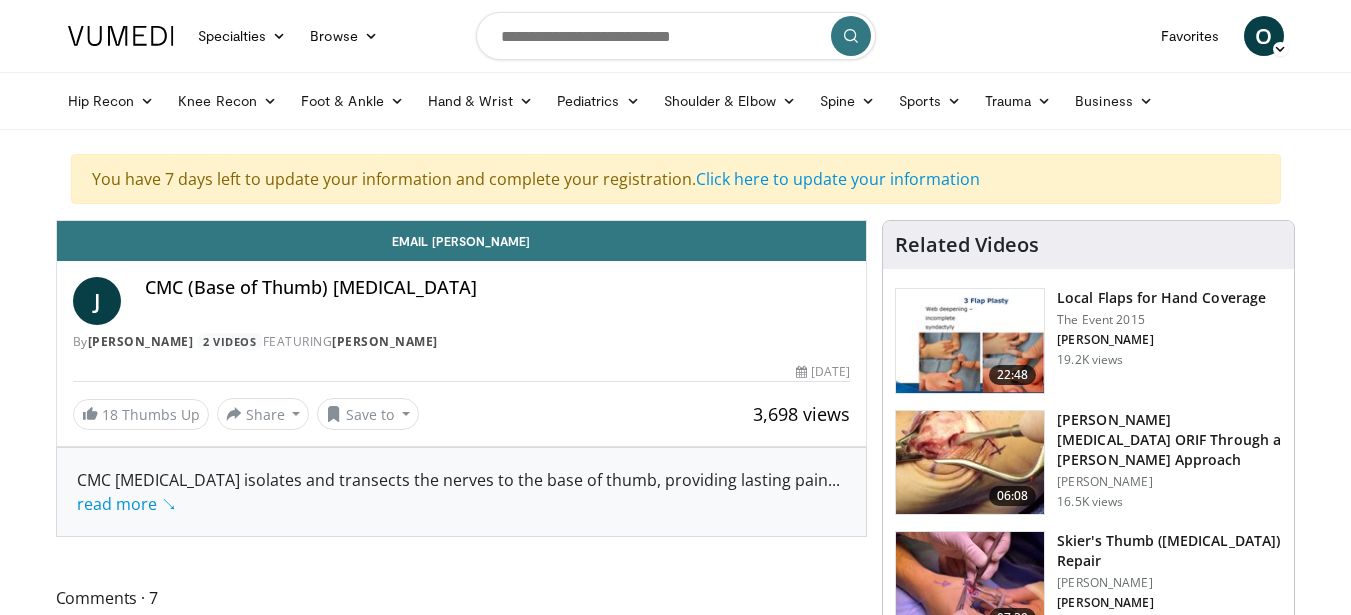 scroll, scrollTop: 0, scrollLeft: 0, axis: both 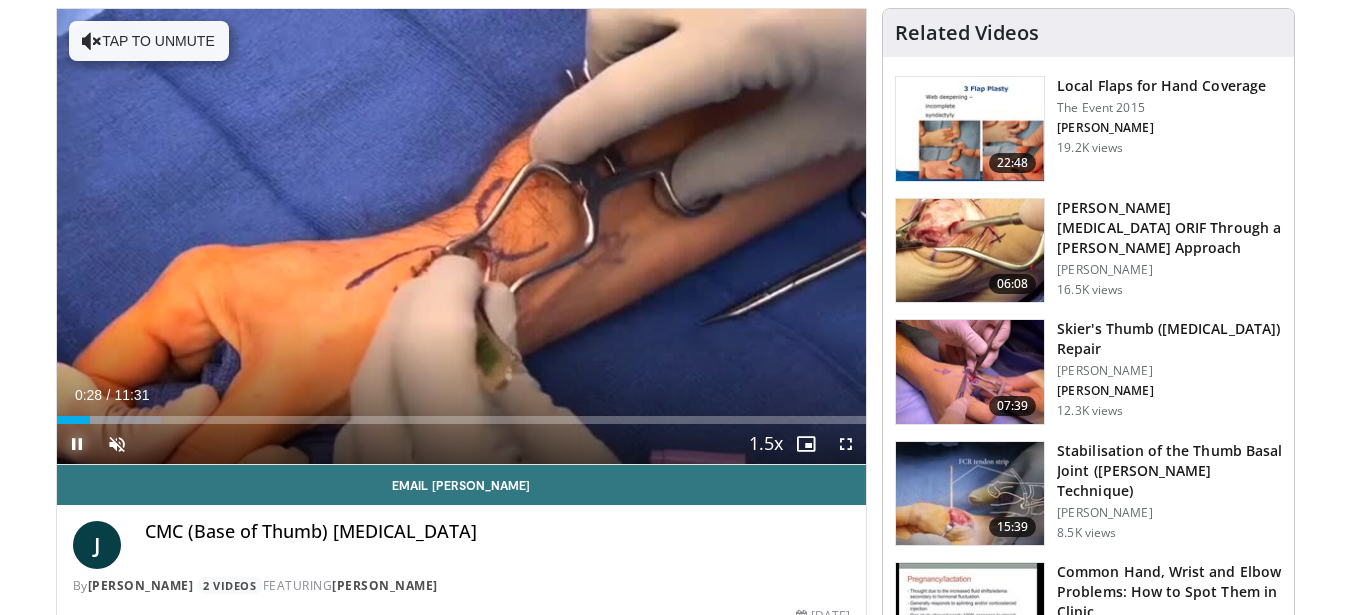 click at bounding box center (77, 444) 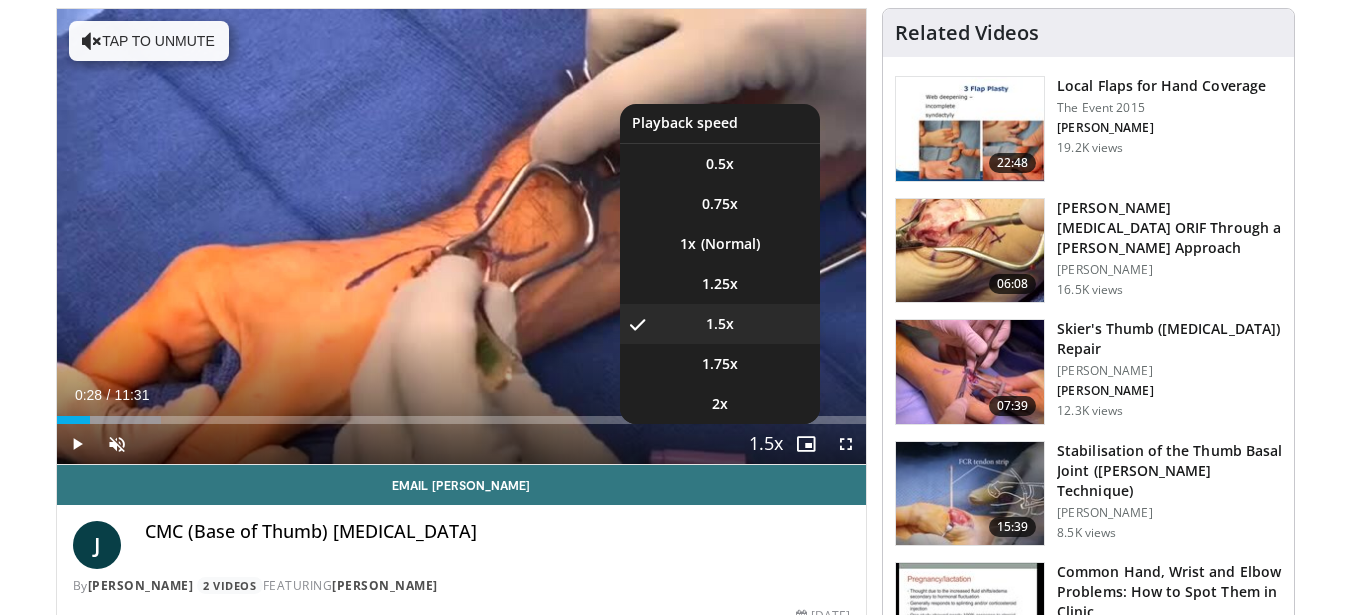 click at bounding box center [766, 445] 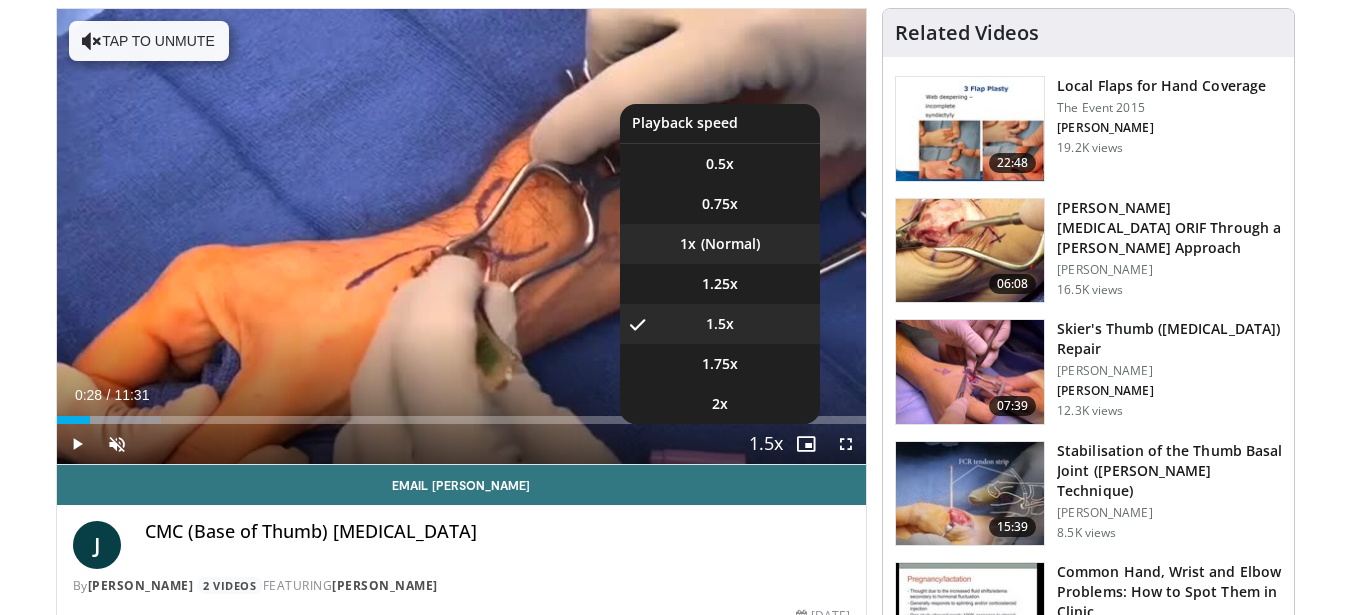 click on "1x" at bounding box center [720, 244] 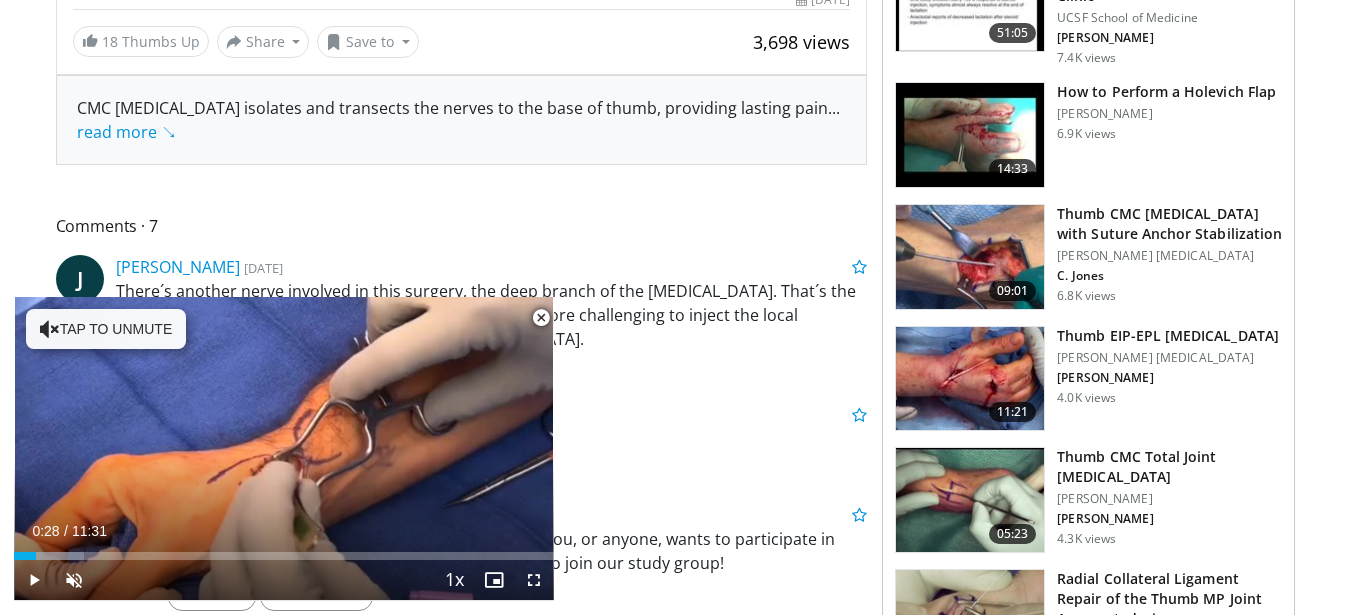 scroll, scrollTop: 0, scrollLeft: 0, axis: both 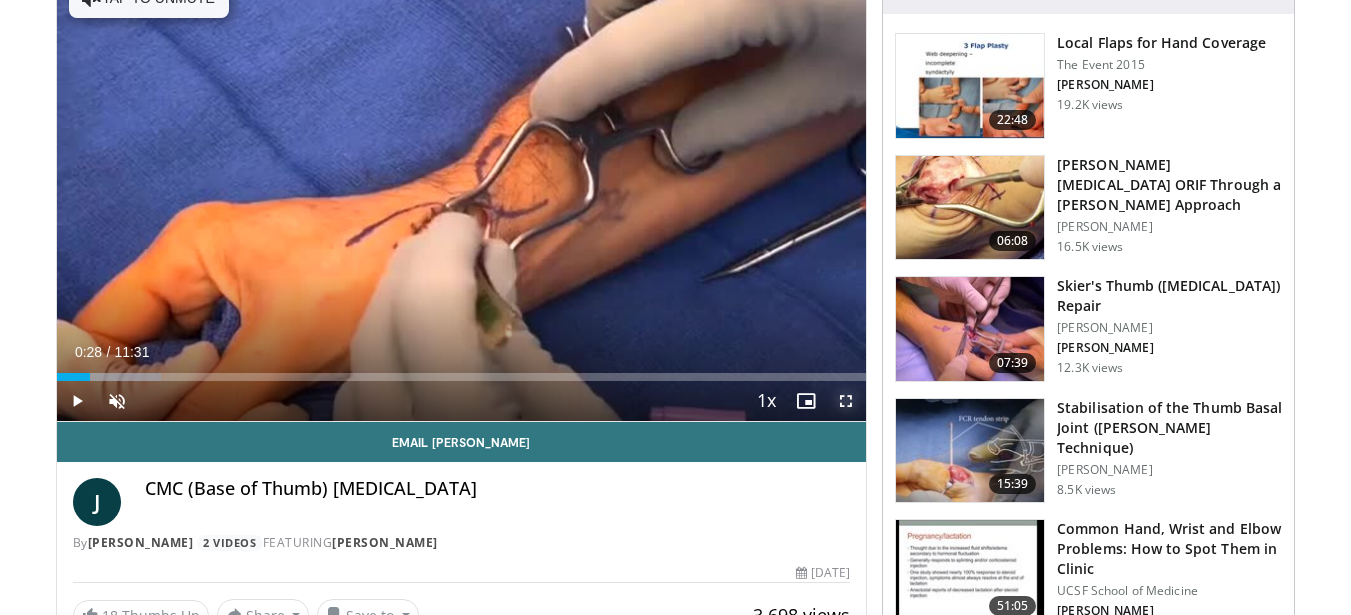 click at bounding box center [846, 401] 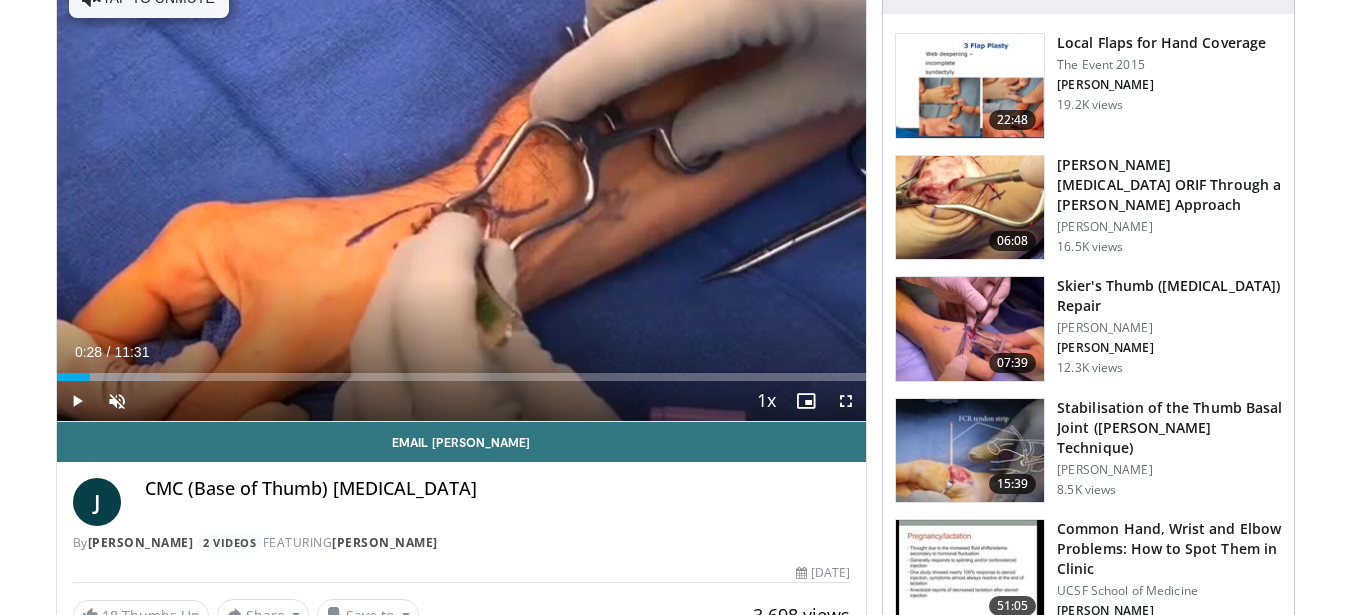 scroll, scrollTop: 0, scrollLeft: 0, axis: both 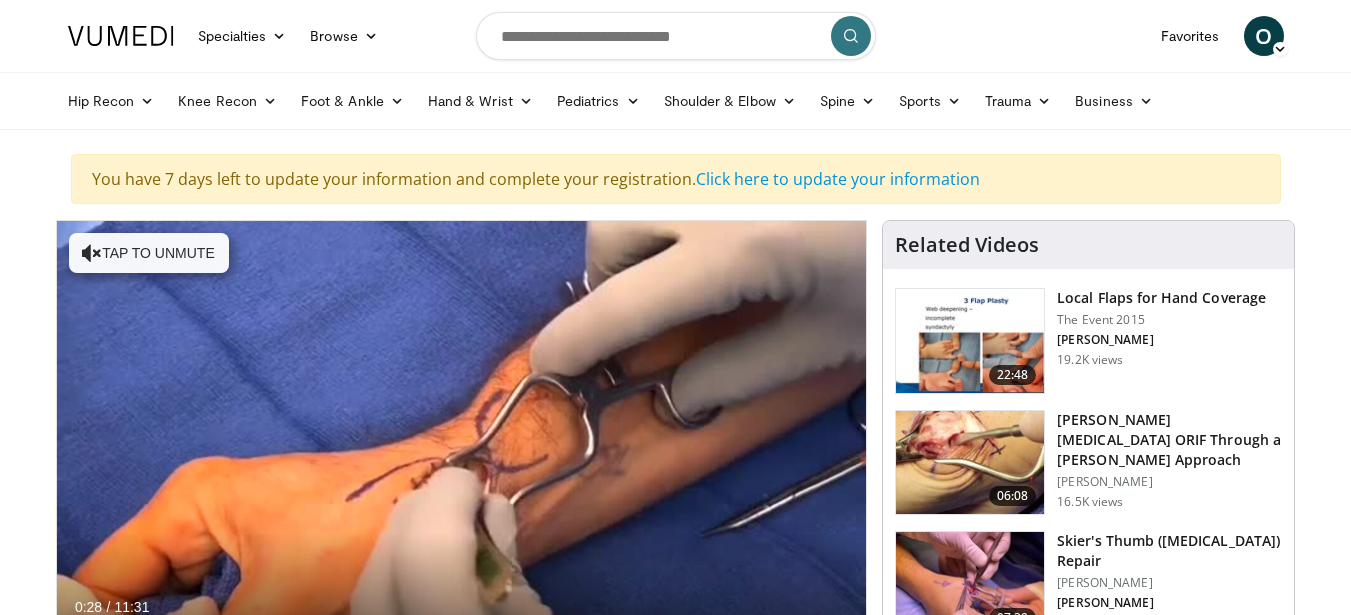 click at bounding box center [676, 36] 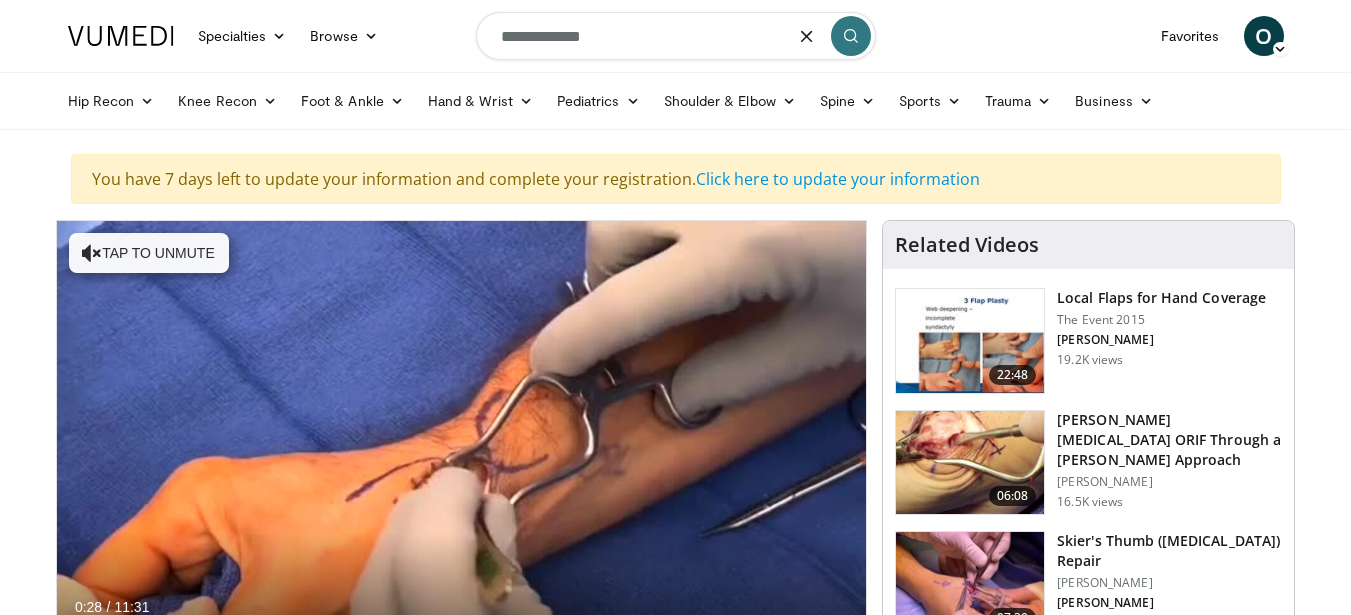 type on "**********" 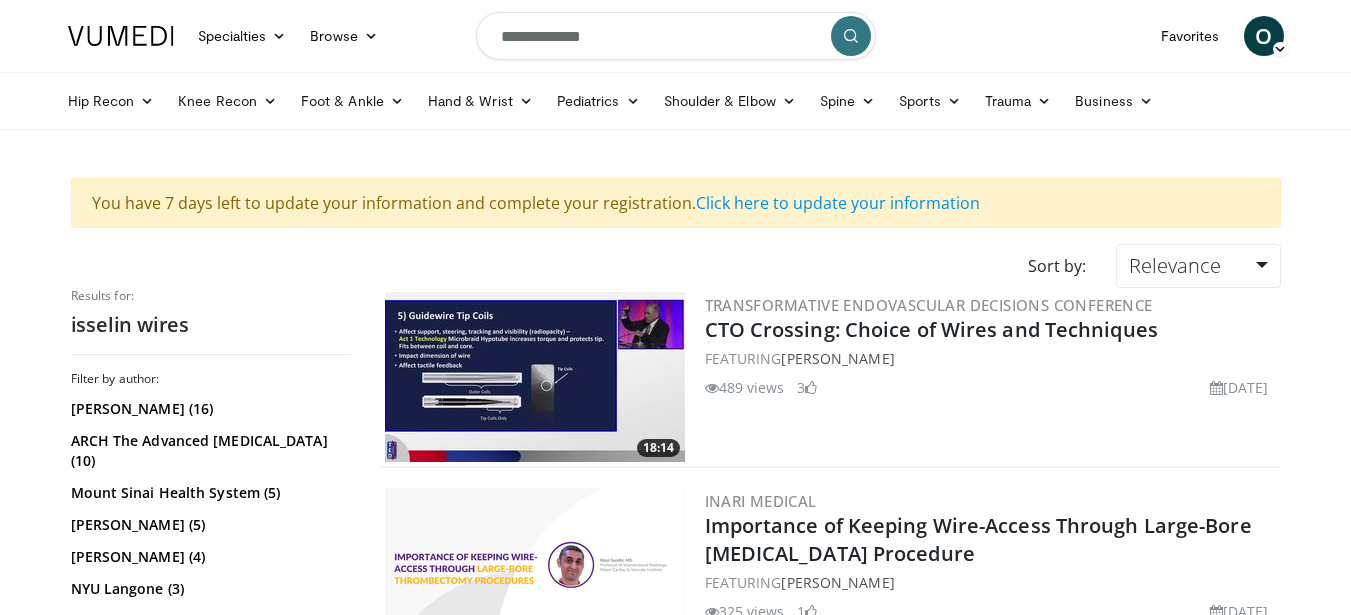 scroll, scrollTop: 0, scrollLeft: 0, axis: both 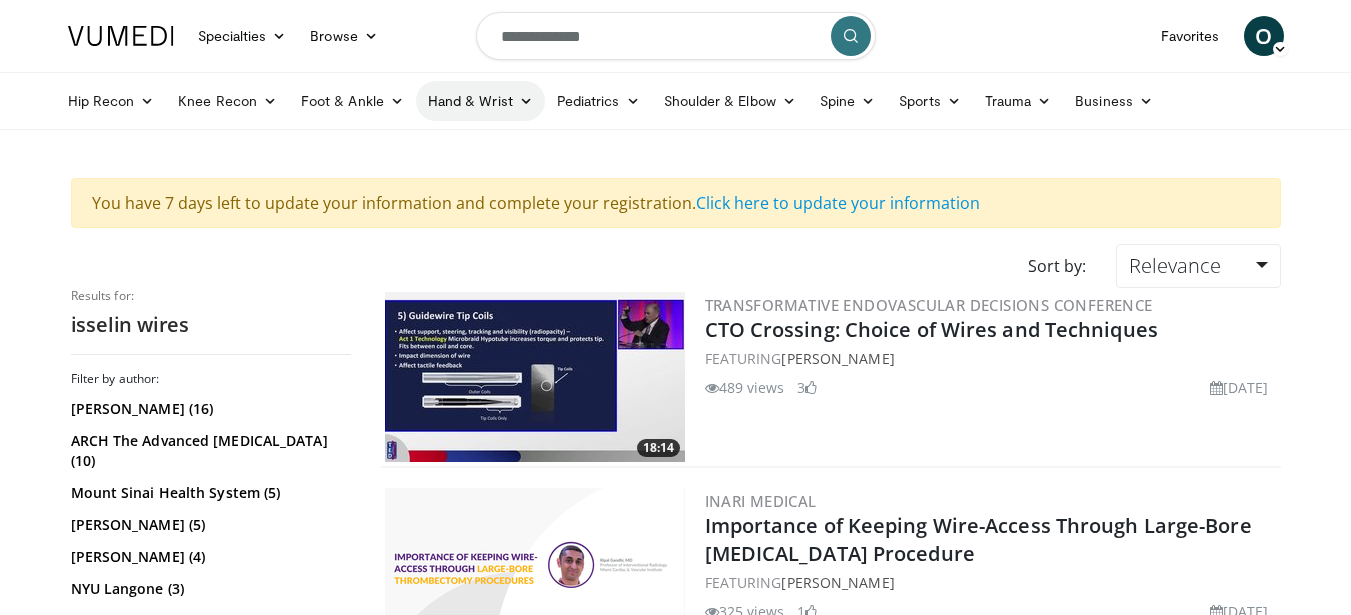 click at bounding box center [526, 101] 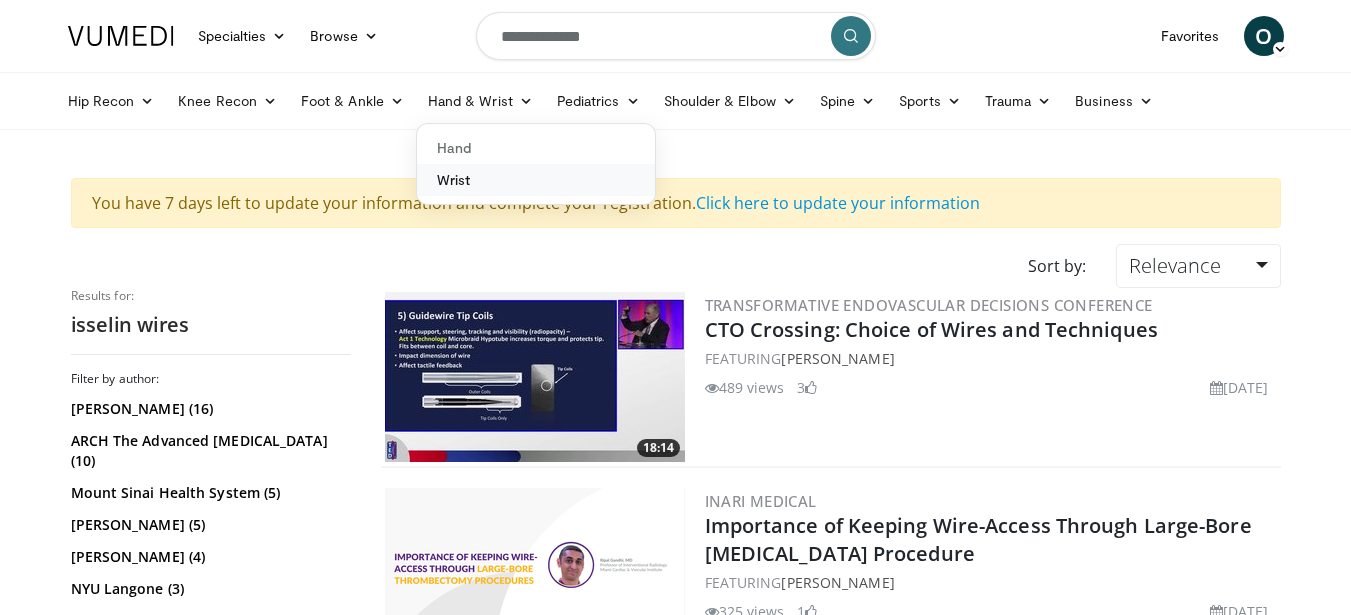 click on "Wrist" at bounding box center [536, 180] 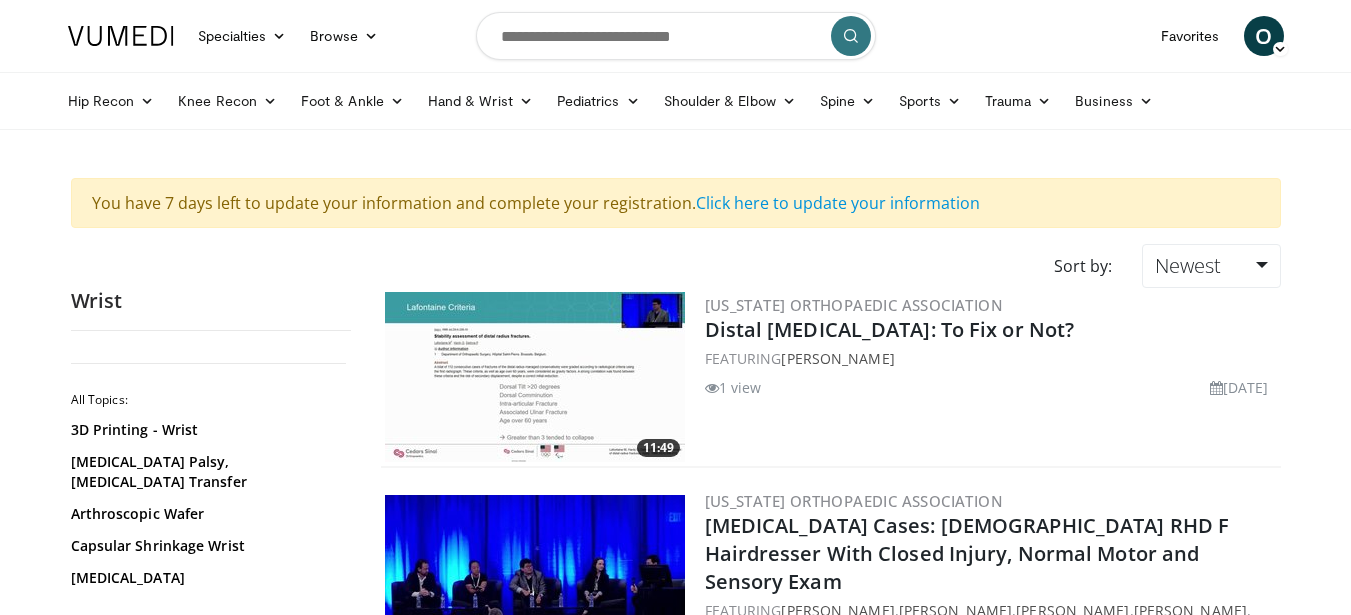 scroll, scrollTop: 0, scrollLeft: 0, axis: both 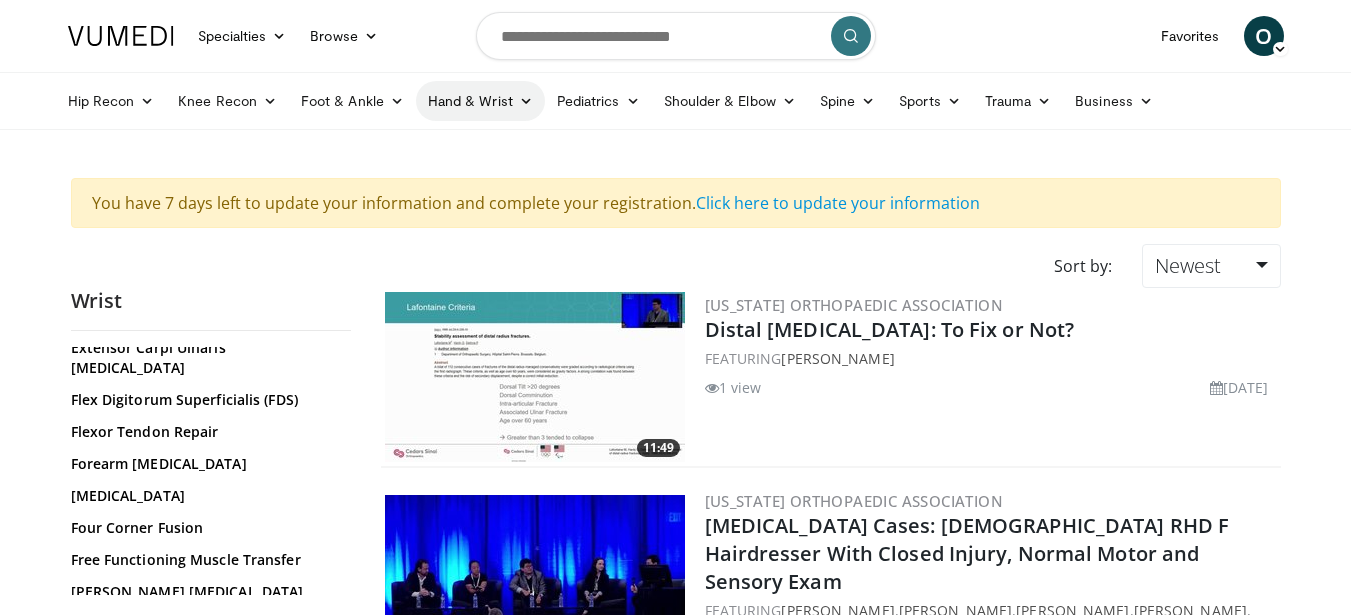 click on "Hand & Wrist" at bounding box center (480, 101) 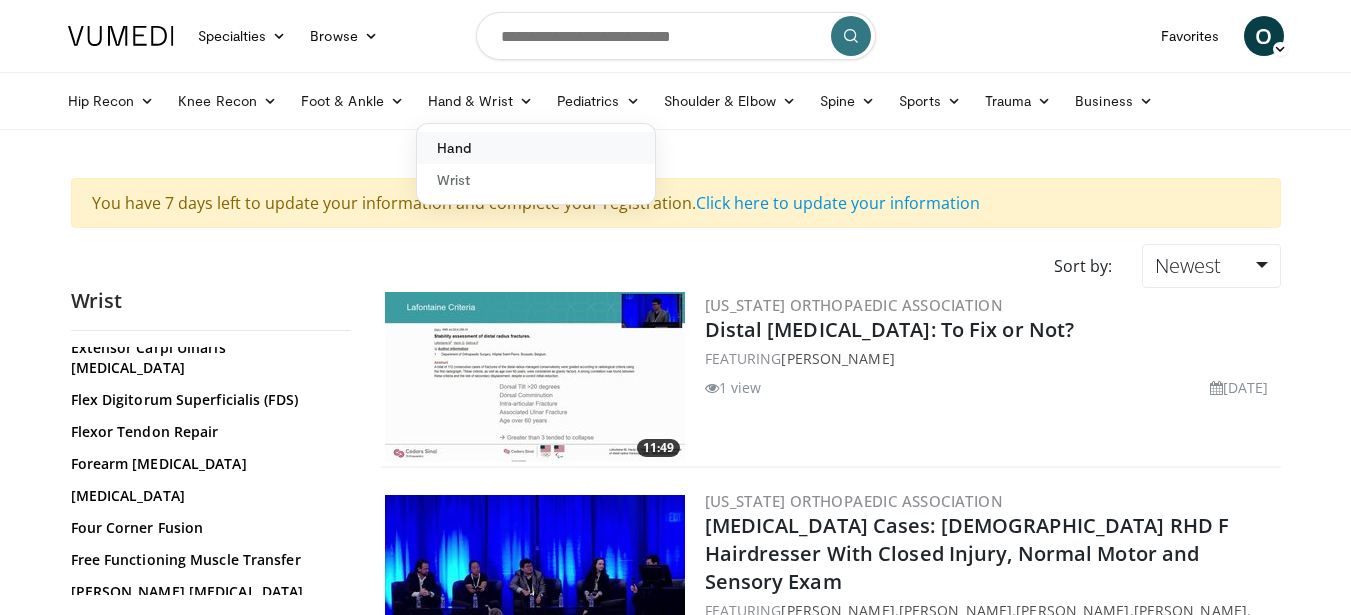 click on "Hand" at bounding box center (536, 148) 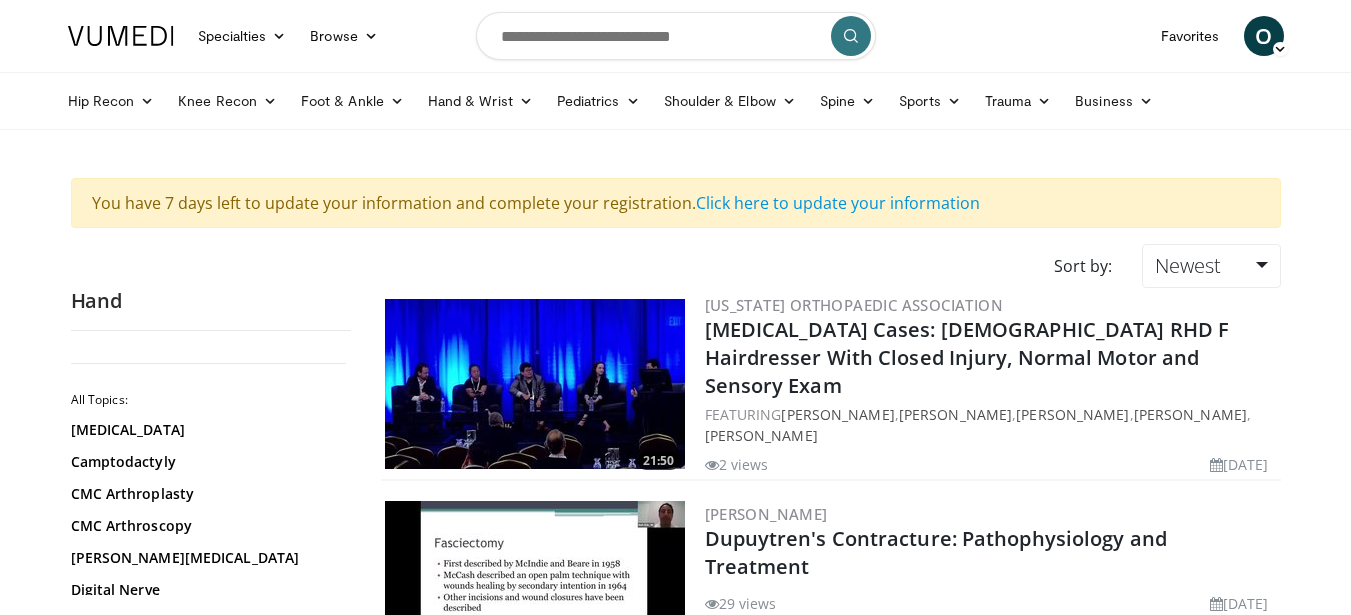 scroll, scrollTop: 0, scrollLeft: 0, axis: both 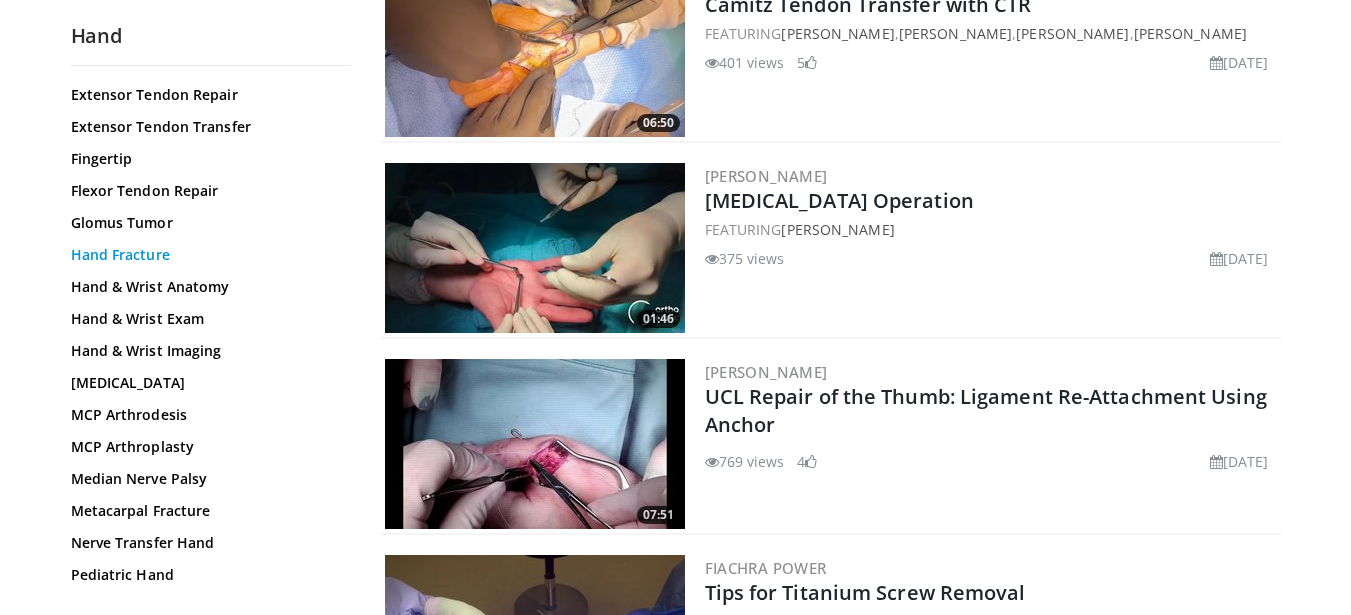 click on "Hand Fracture" at bounding box center (206, 255) 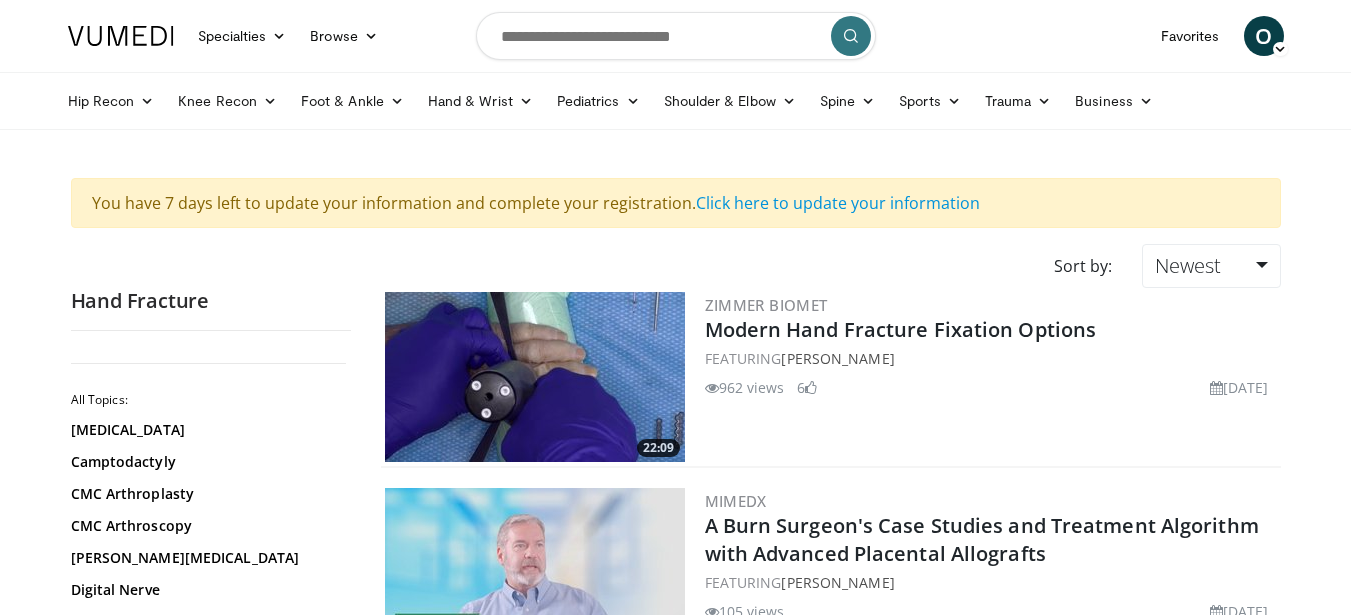 scroll, scrollTop: 0, scrollLeft: 0, axis: both 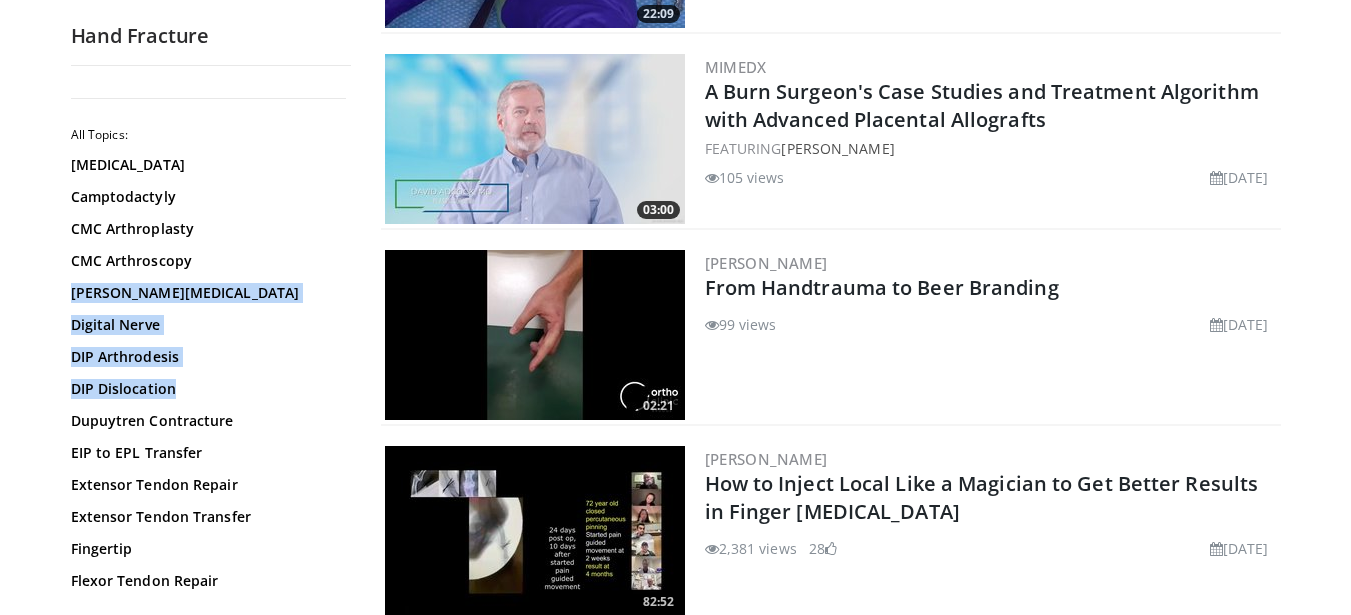 drag, startPoint x: 351, startPoint y: 216, endPoint x: 348, endPoint y: 257, distance: 41.109608 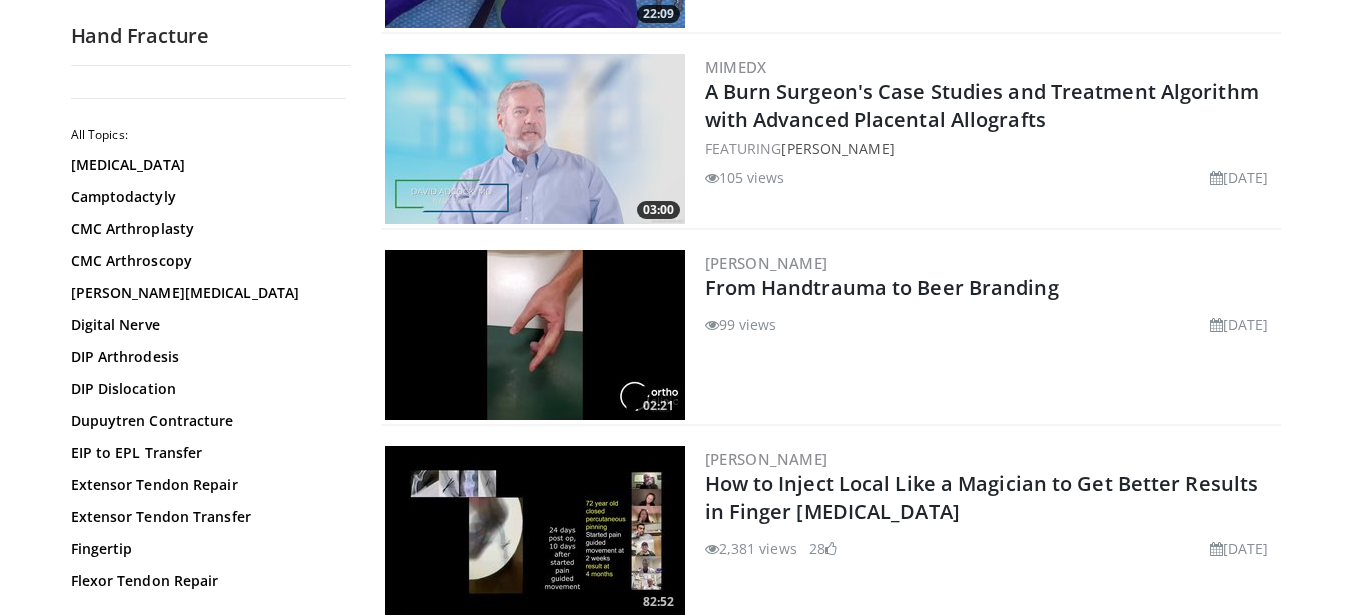 click on "22:09
Zimmer Biomet
Modern Hand Fracture Fixation Options
FEATURING
Aman Luther
962 views
October 18, 2024
6
03:00
MIMEDX
A Burn Surgeon's Case Studies and Treatment Algorithm with Advanced Placental Allografts
FEATURING
David Adcock" at bounding box center [831, 2341] 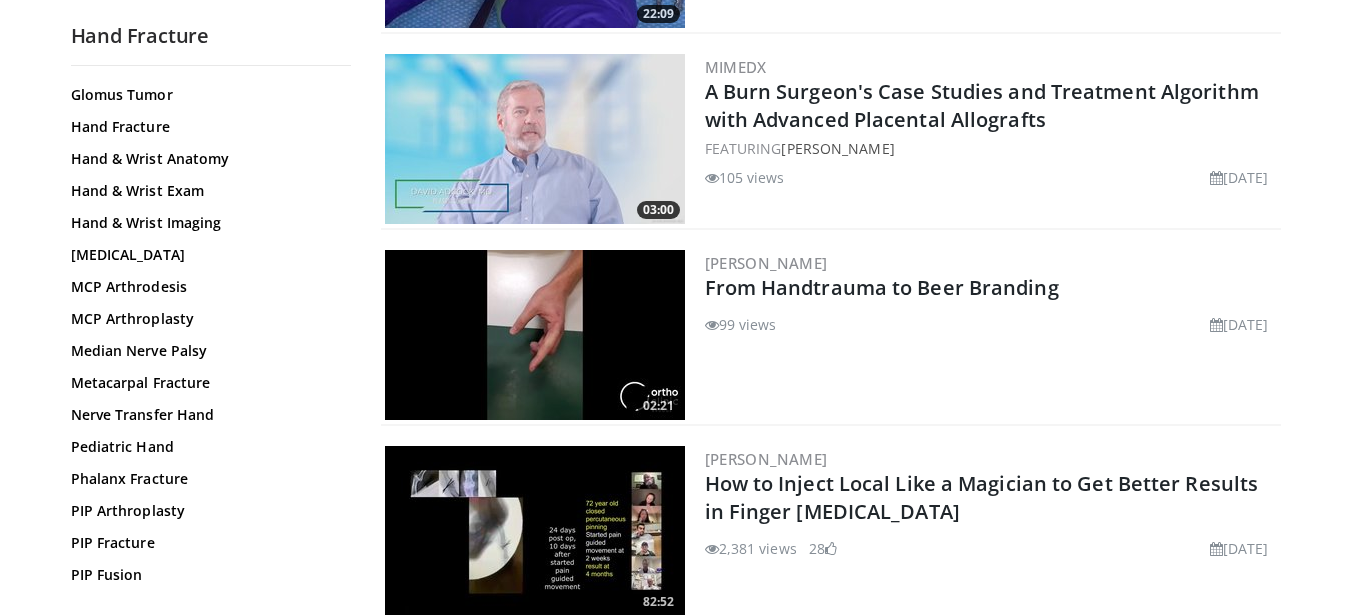 scroll, scrollTop: 526, scrollLeft: 0, axis: vertical 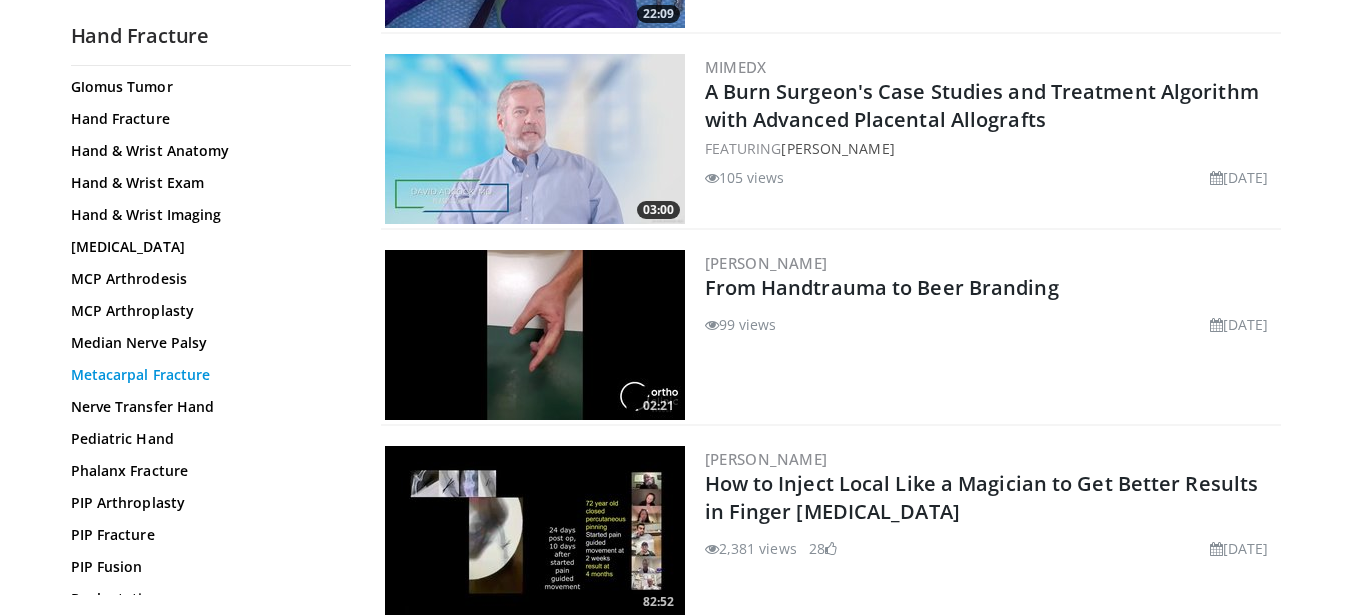 click on "Metacarpal Fracture" at bounding box center (206, 375) 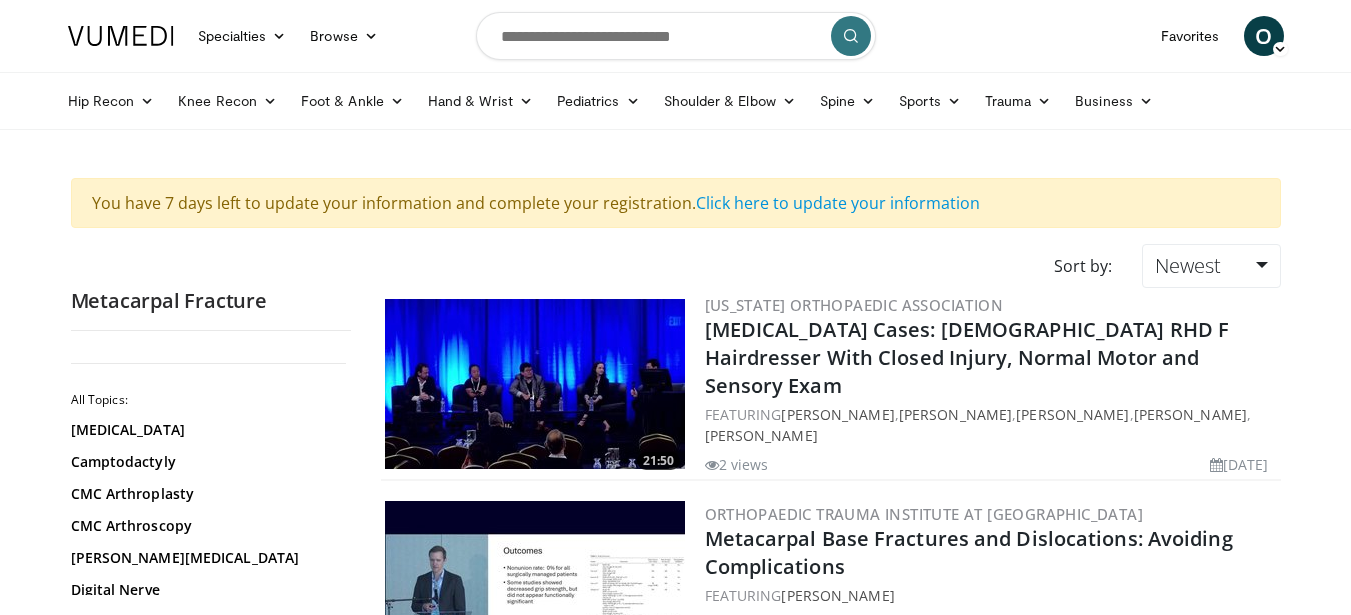 scroll, scrollTop: 0, scrollLeft: 0, axis: both 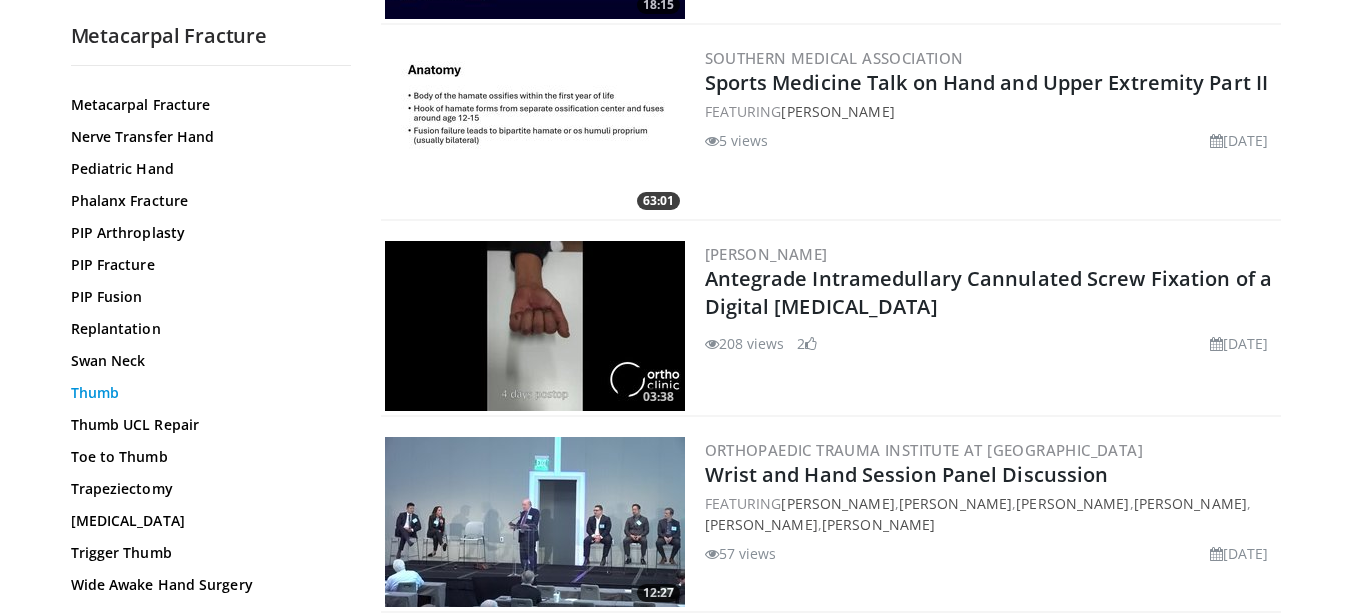 click on "Thumb" at bounding box center (206, 393) 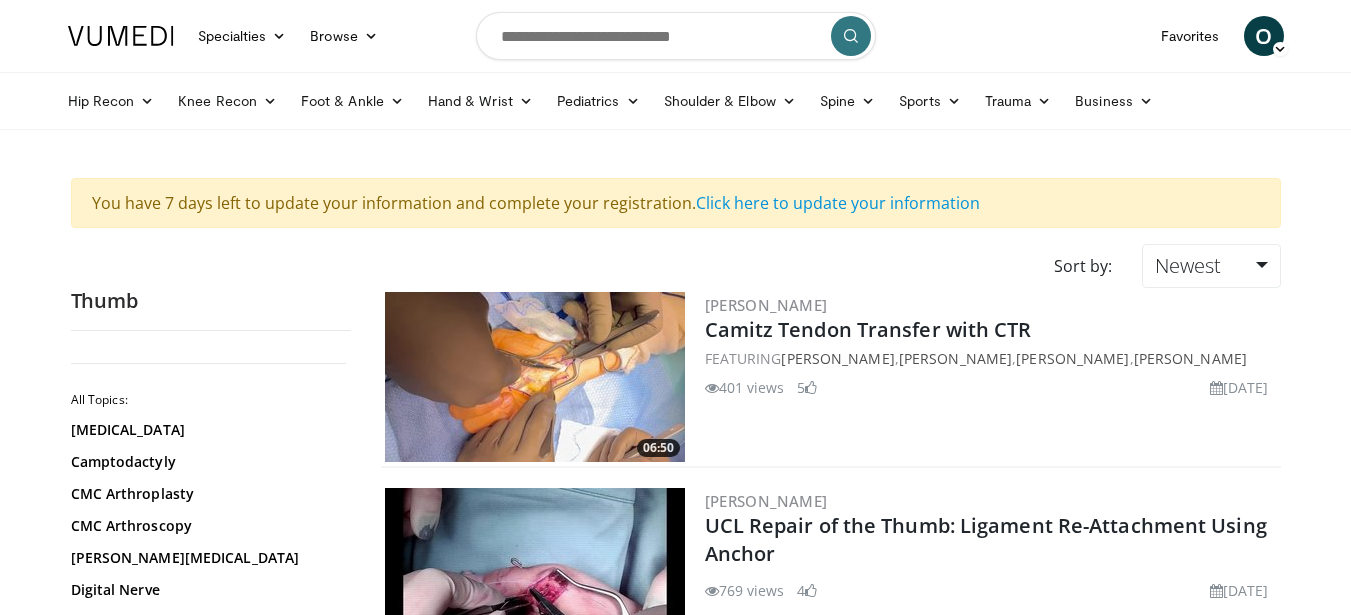 scroll, scrollTop: 0, scrollLeft: 0, axis: both 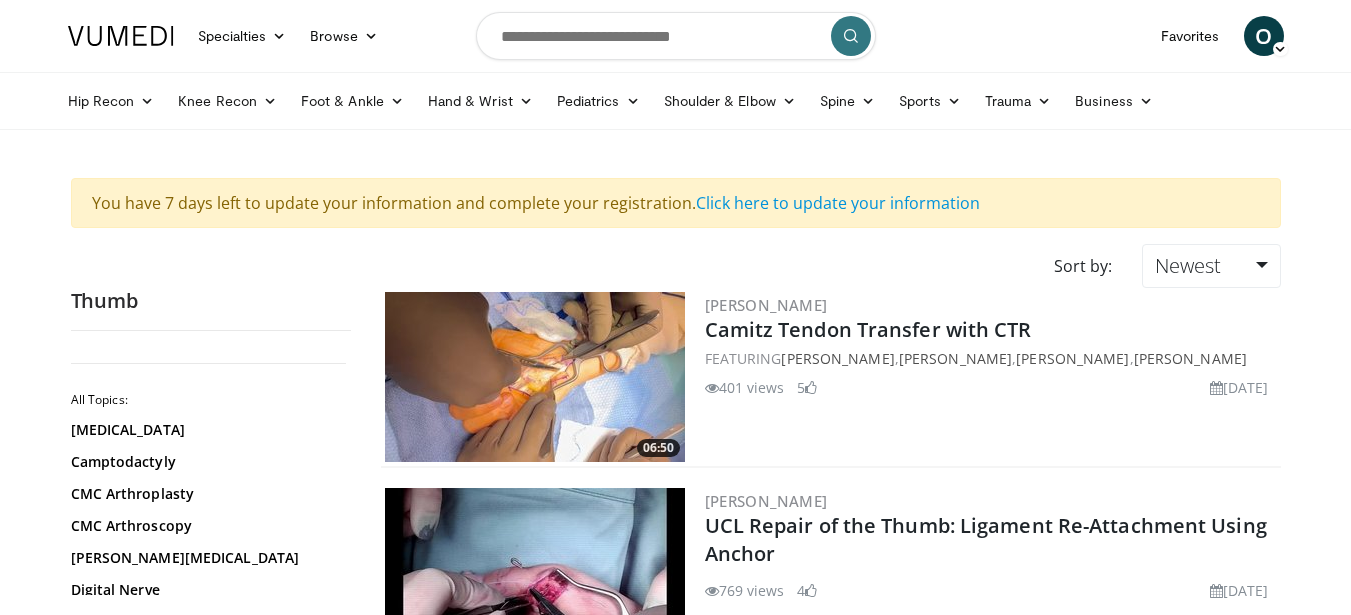 click at bounding box center (676, 36) 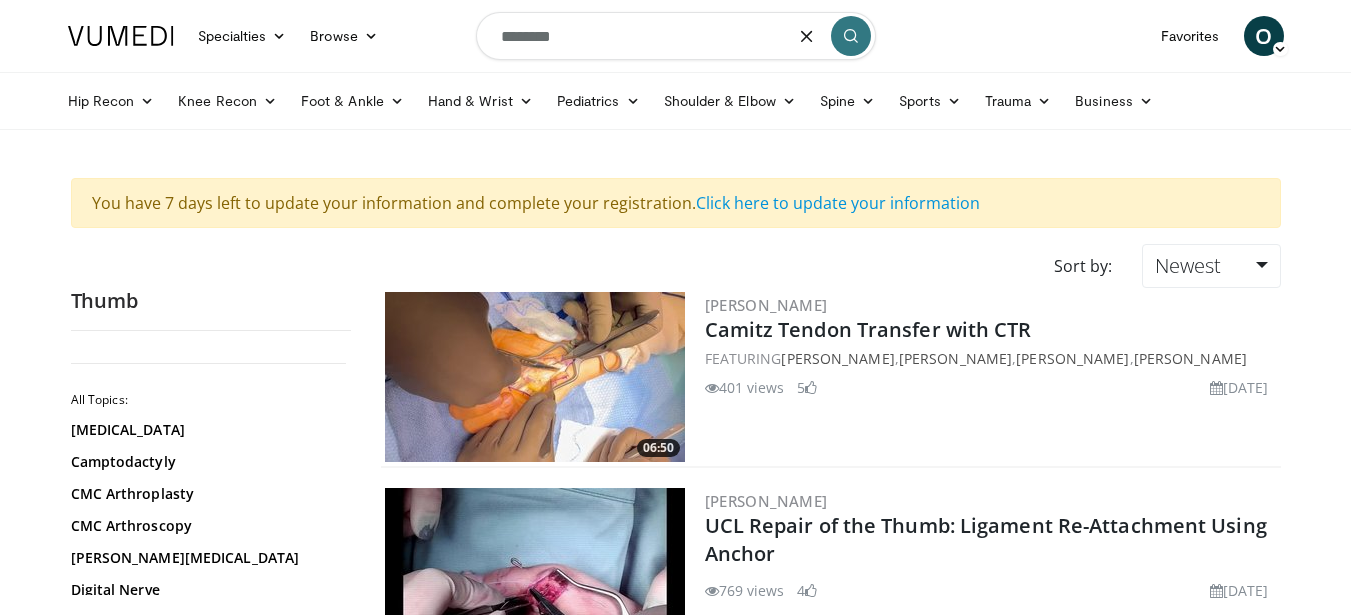 type on "********" 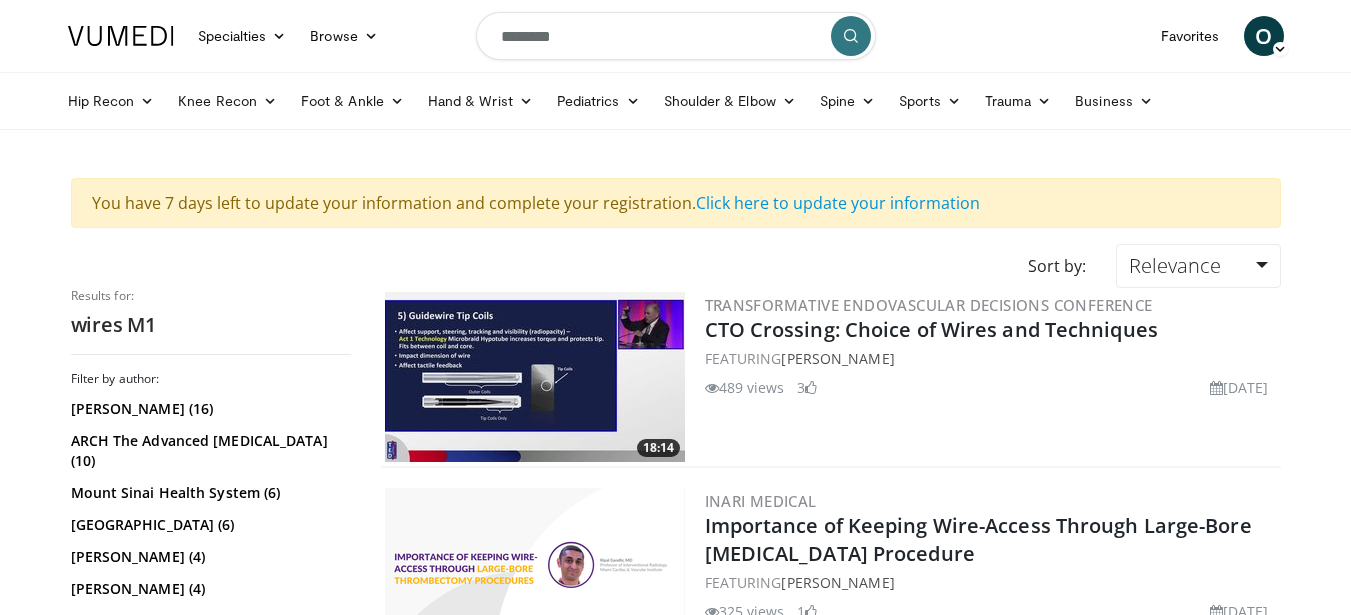 scroll, scrollTop: 0, scrollLeft: 0, axis: both 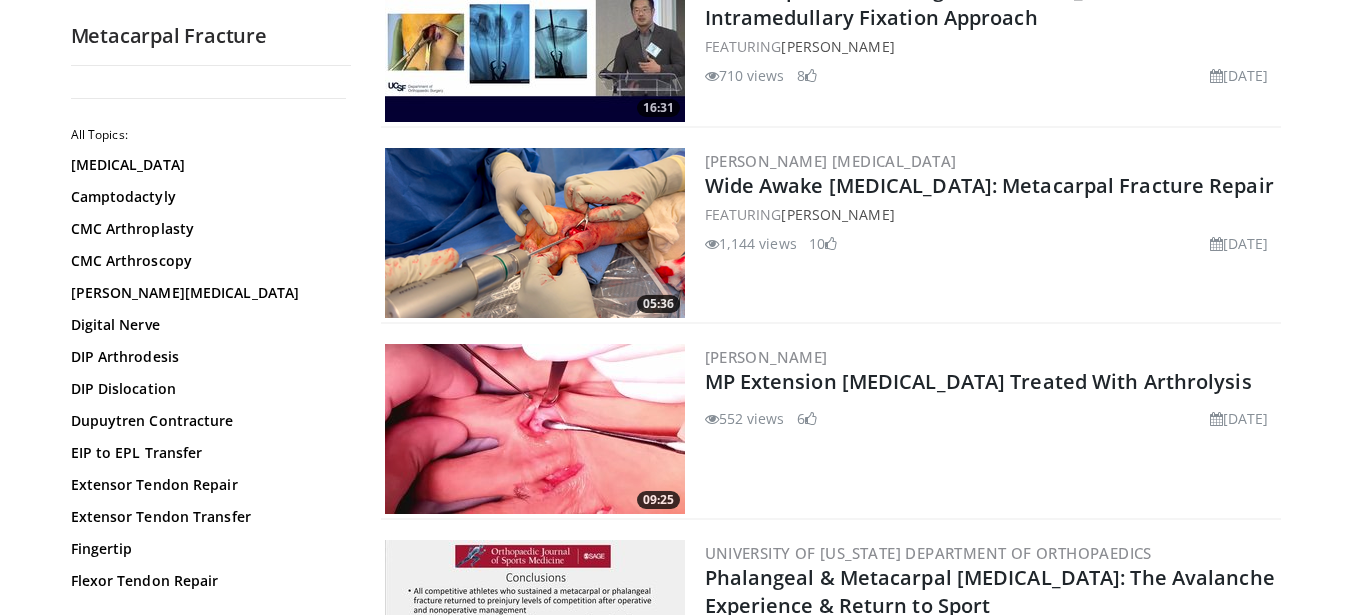 click at bounding box center [535, 233] 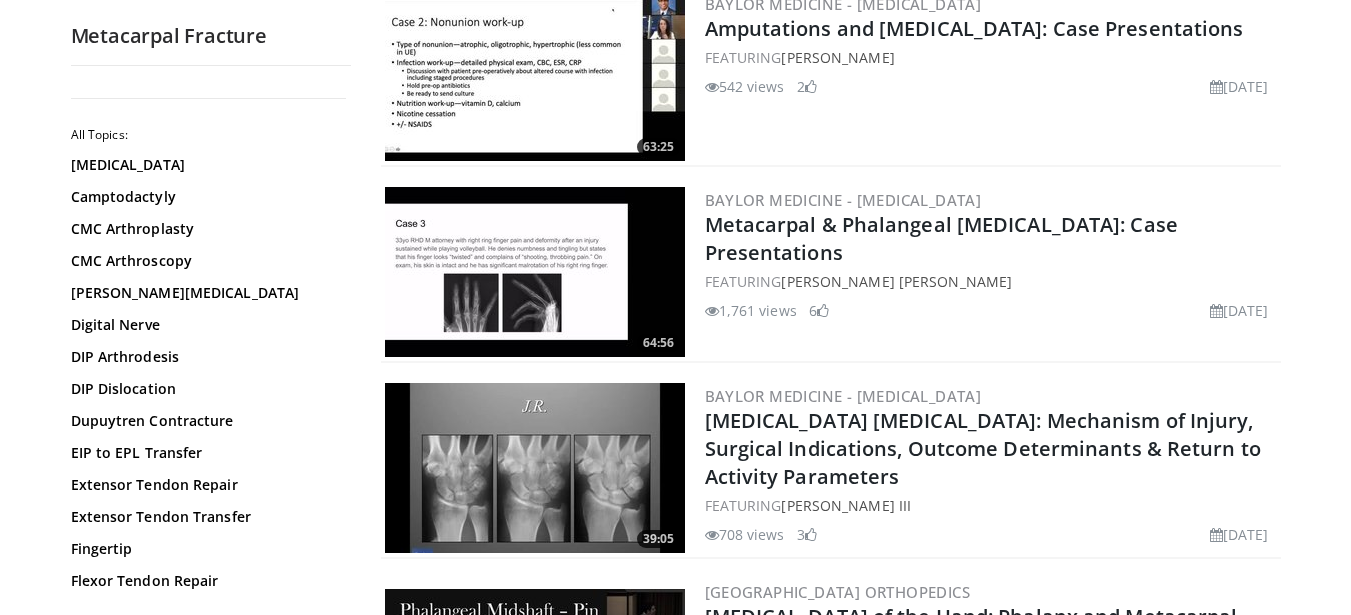 scroll, scrollTop: 3933, scrollLeft: 0, axis: vertical 